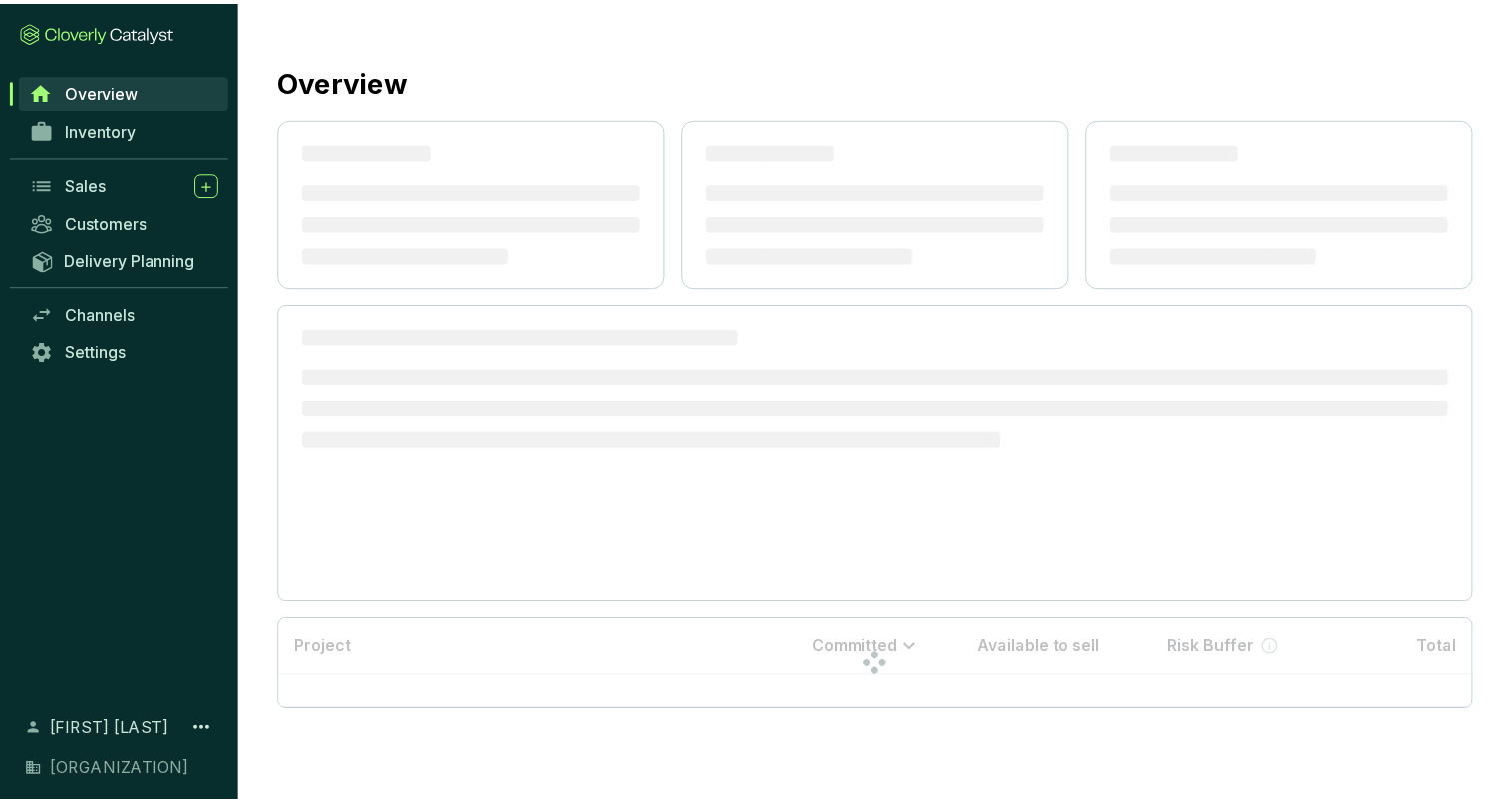 scroll, scrollTop: 0, scrollLeft: 0, axis: both 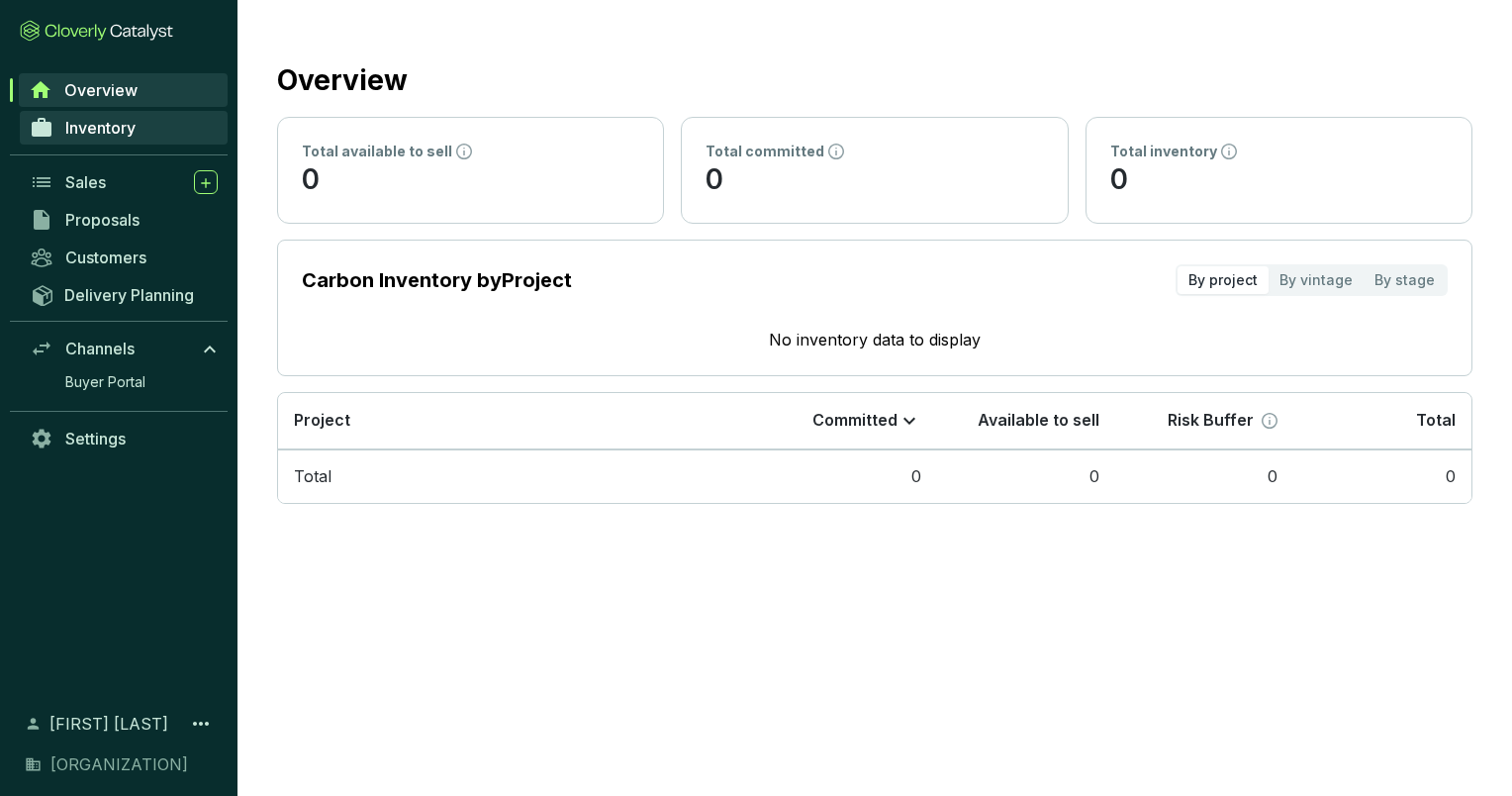 click on "Inventory" at bounding box center [100, 128] 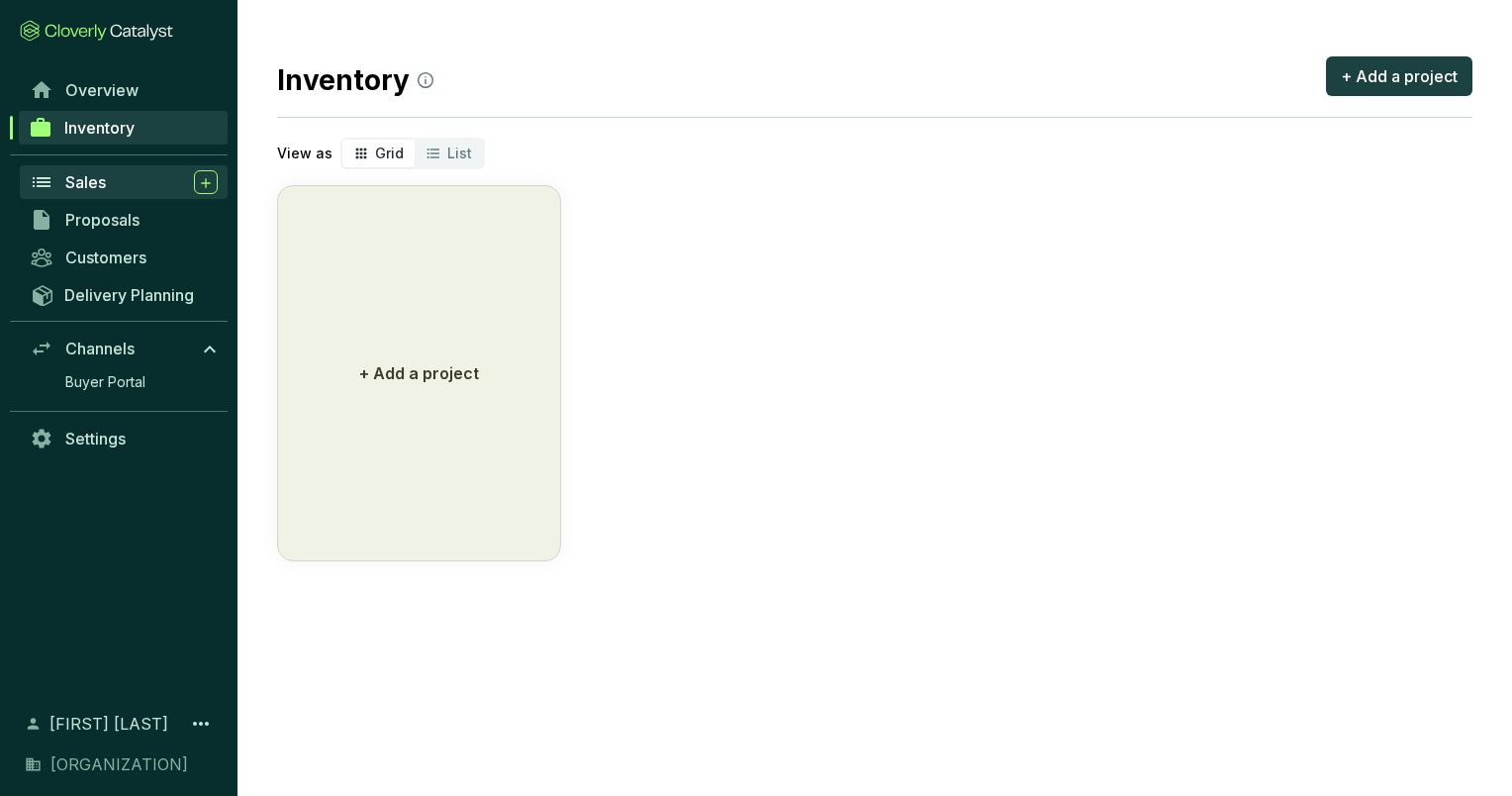 click on "Sales" at bounding box center [142, 182] 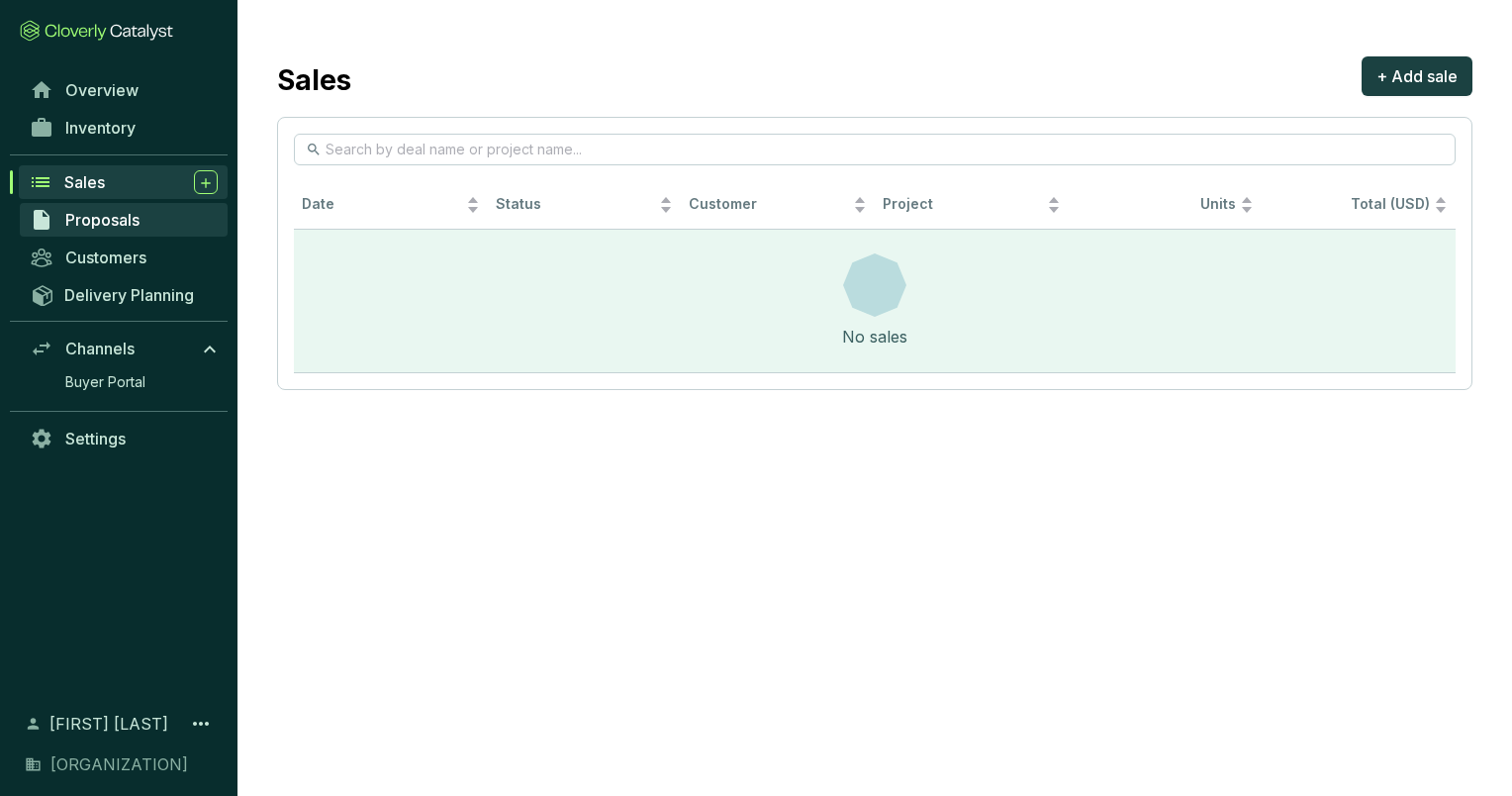 click on "Proposals" at bounding box center (102, 220) 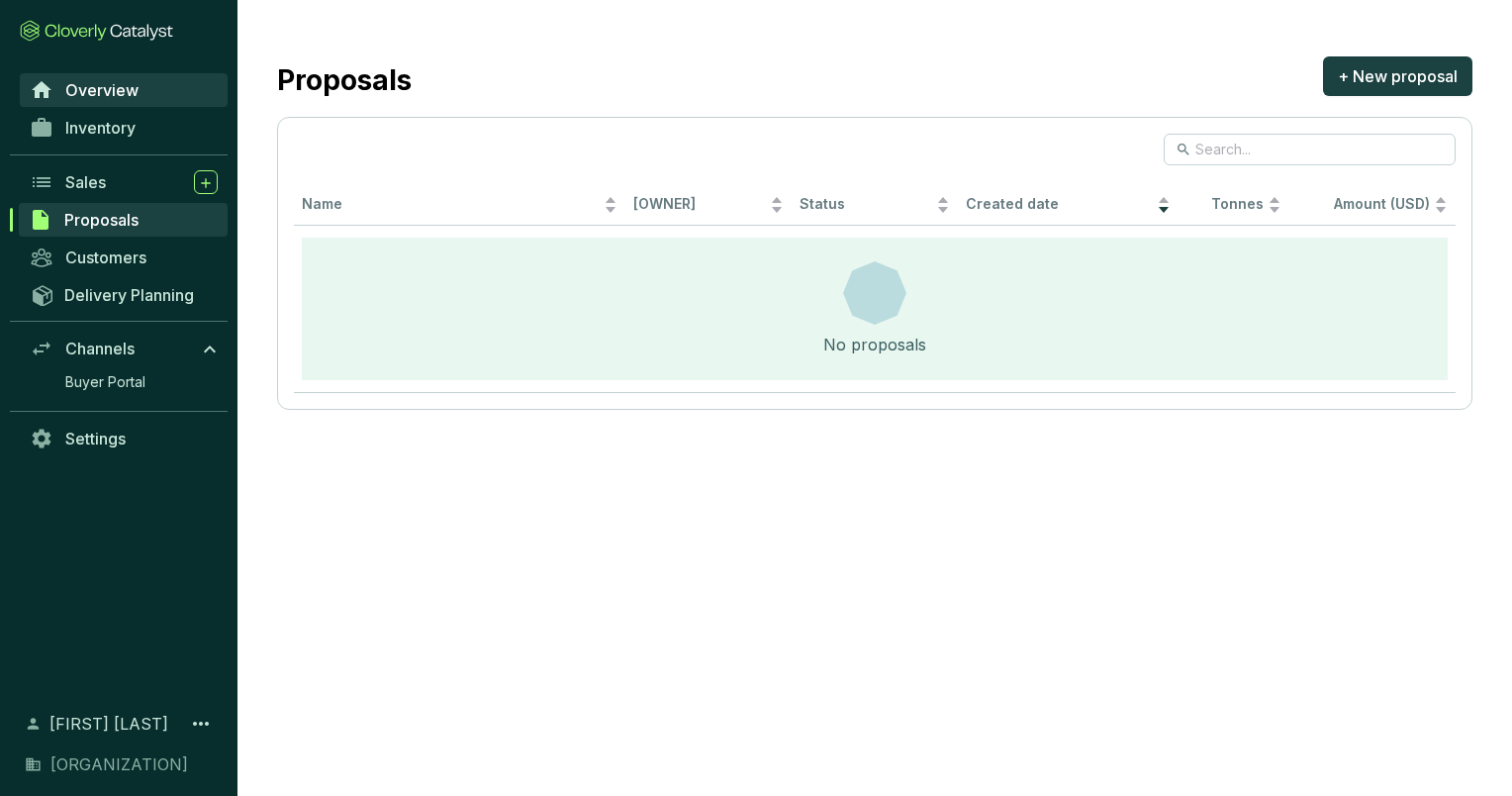 click on "Overview" at bounding box center (102, 90) 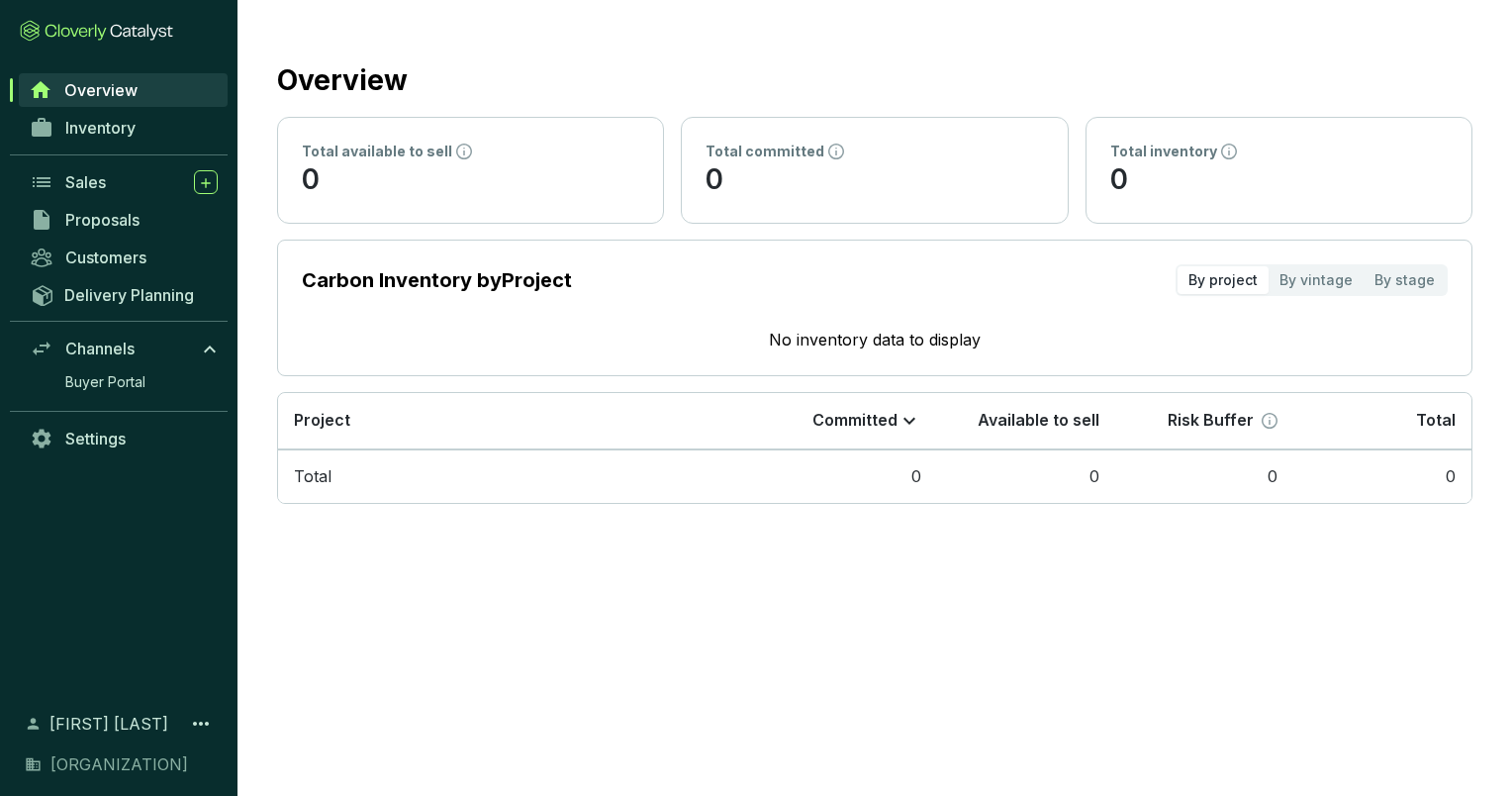 click 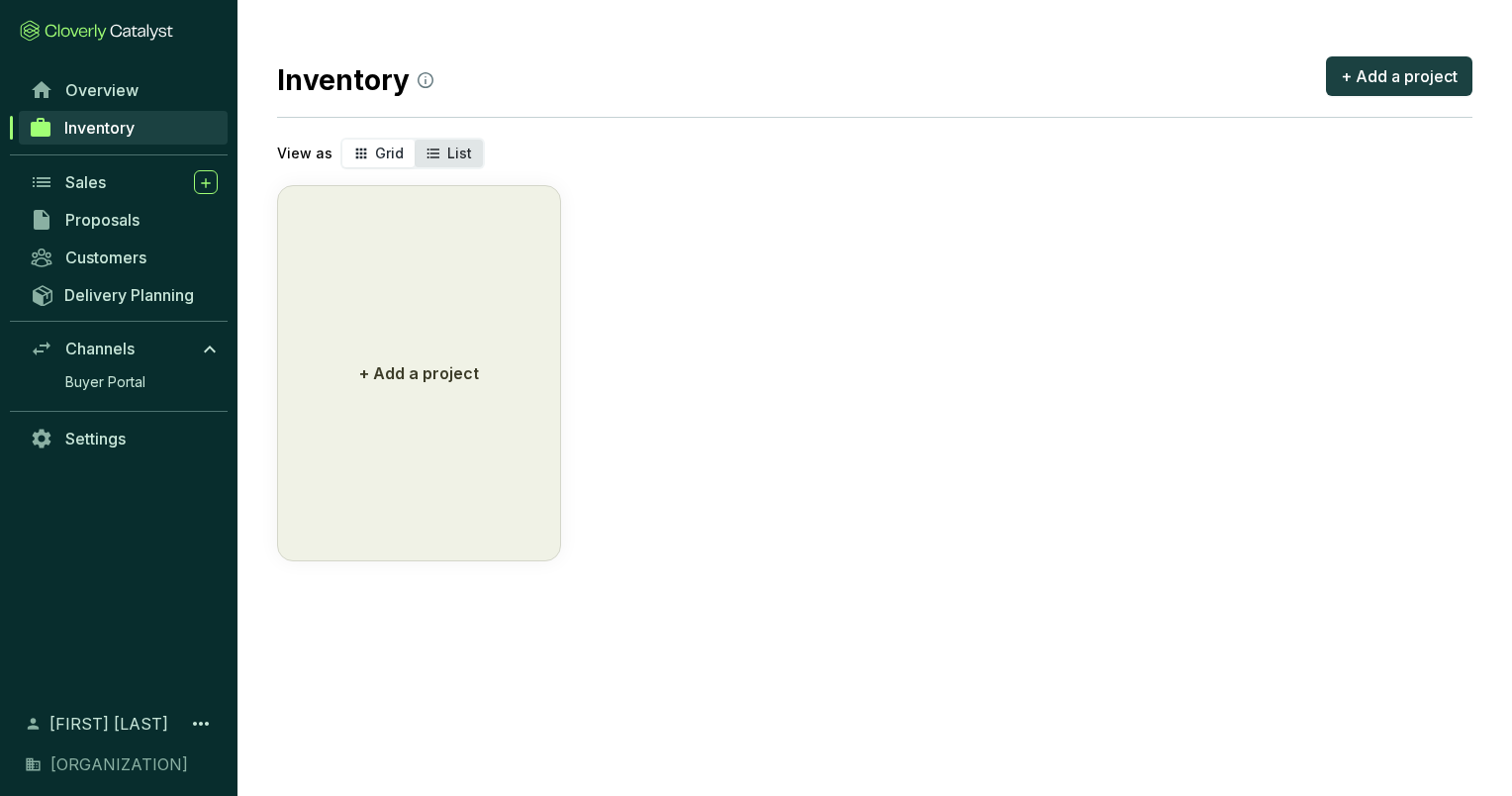 click on "List" at bounding box center (459, 152) 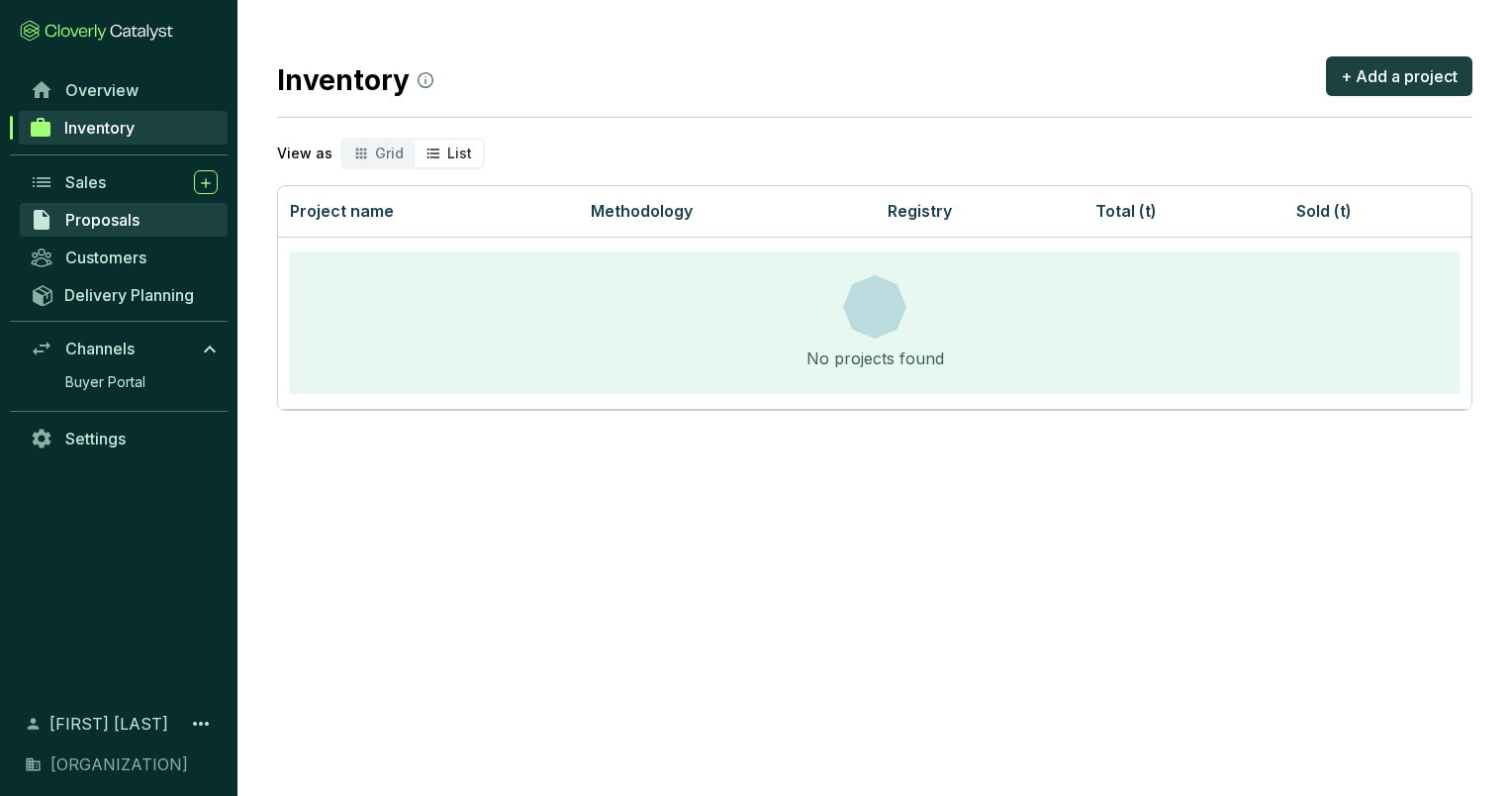 click on "Proposals" at bounding box center (102, 220) 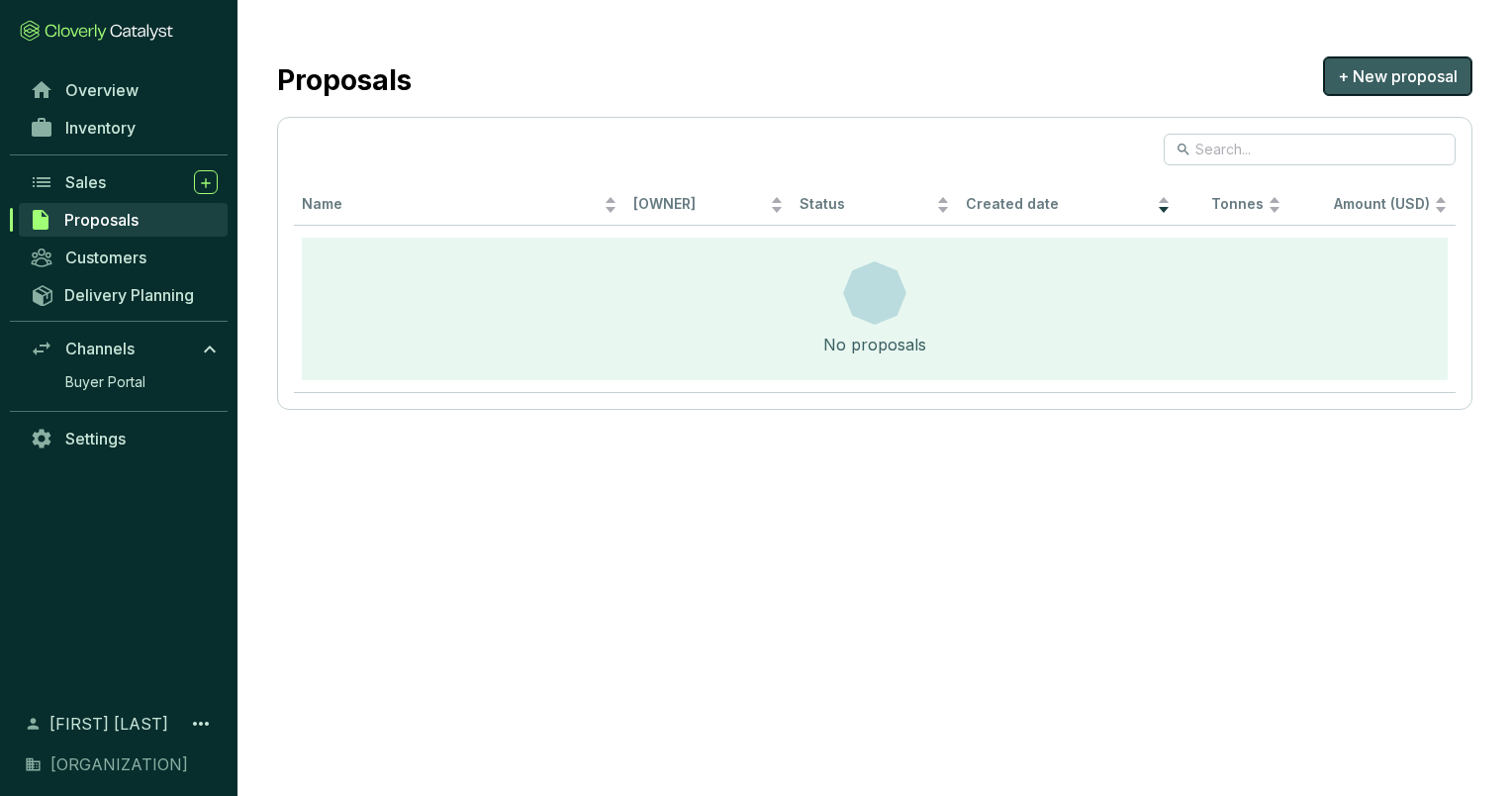 click on "+ New proposal" at bounding box center (1397, 76) 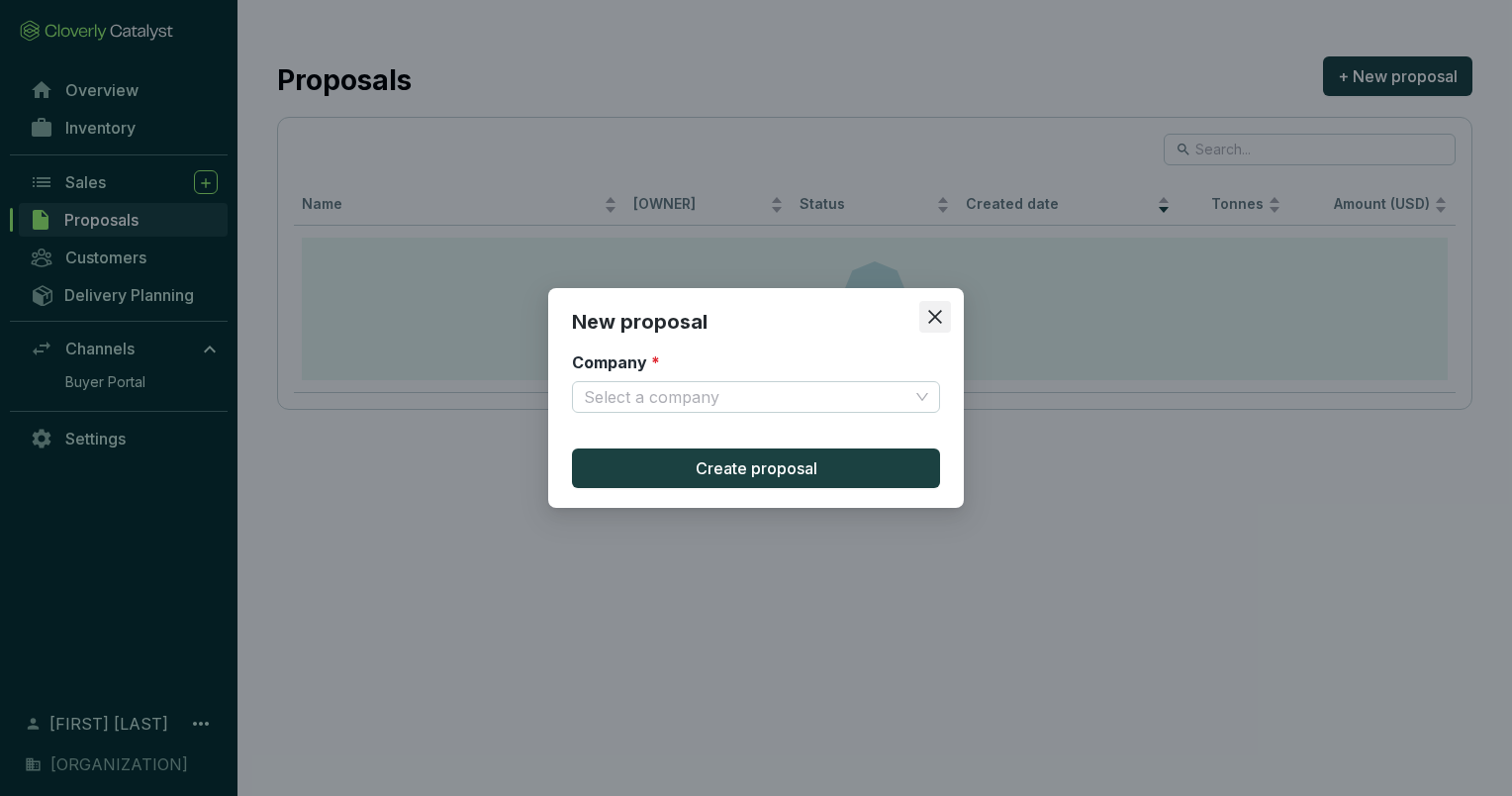 click 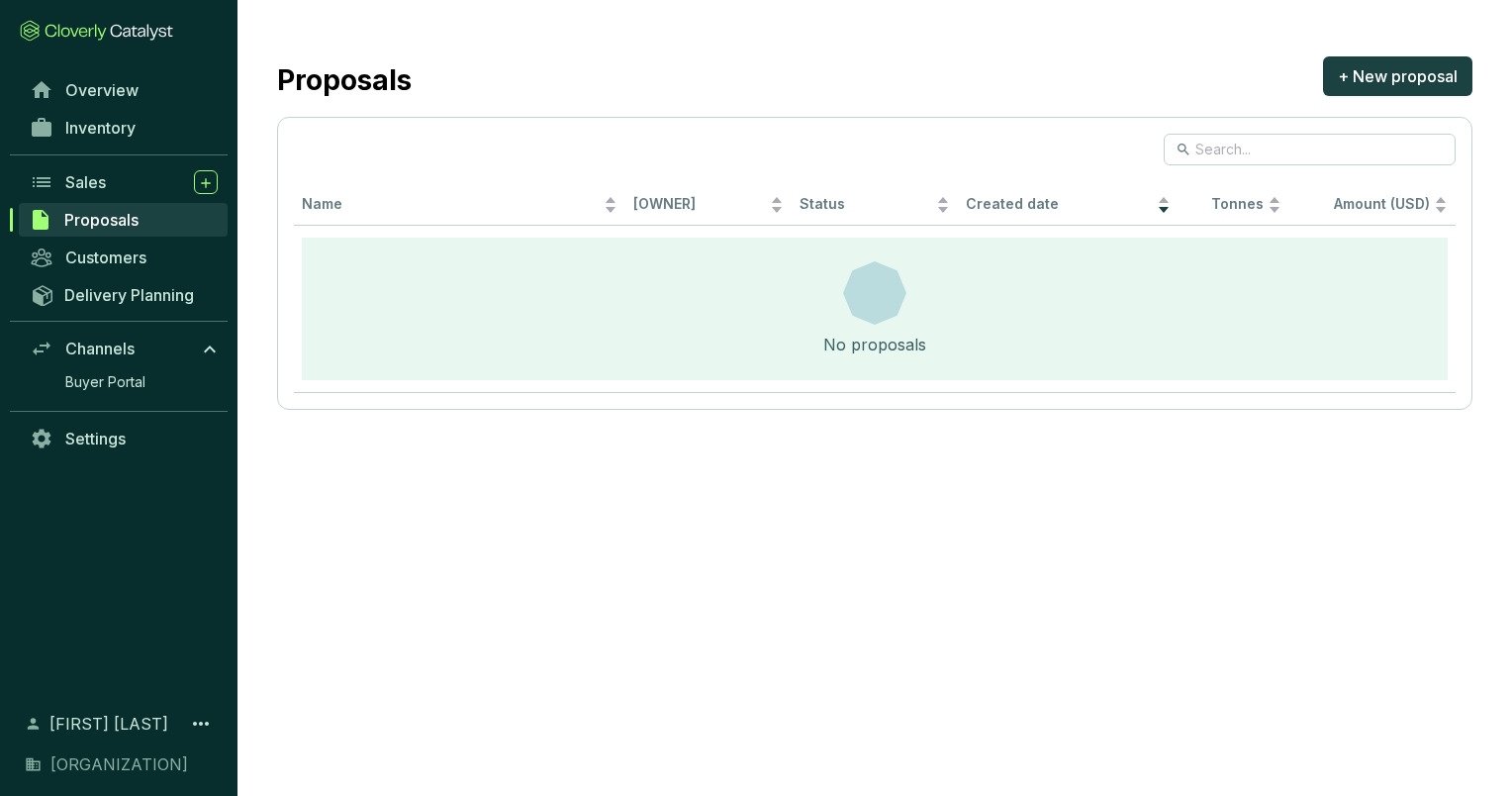 click 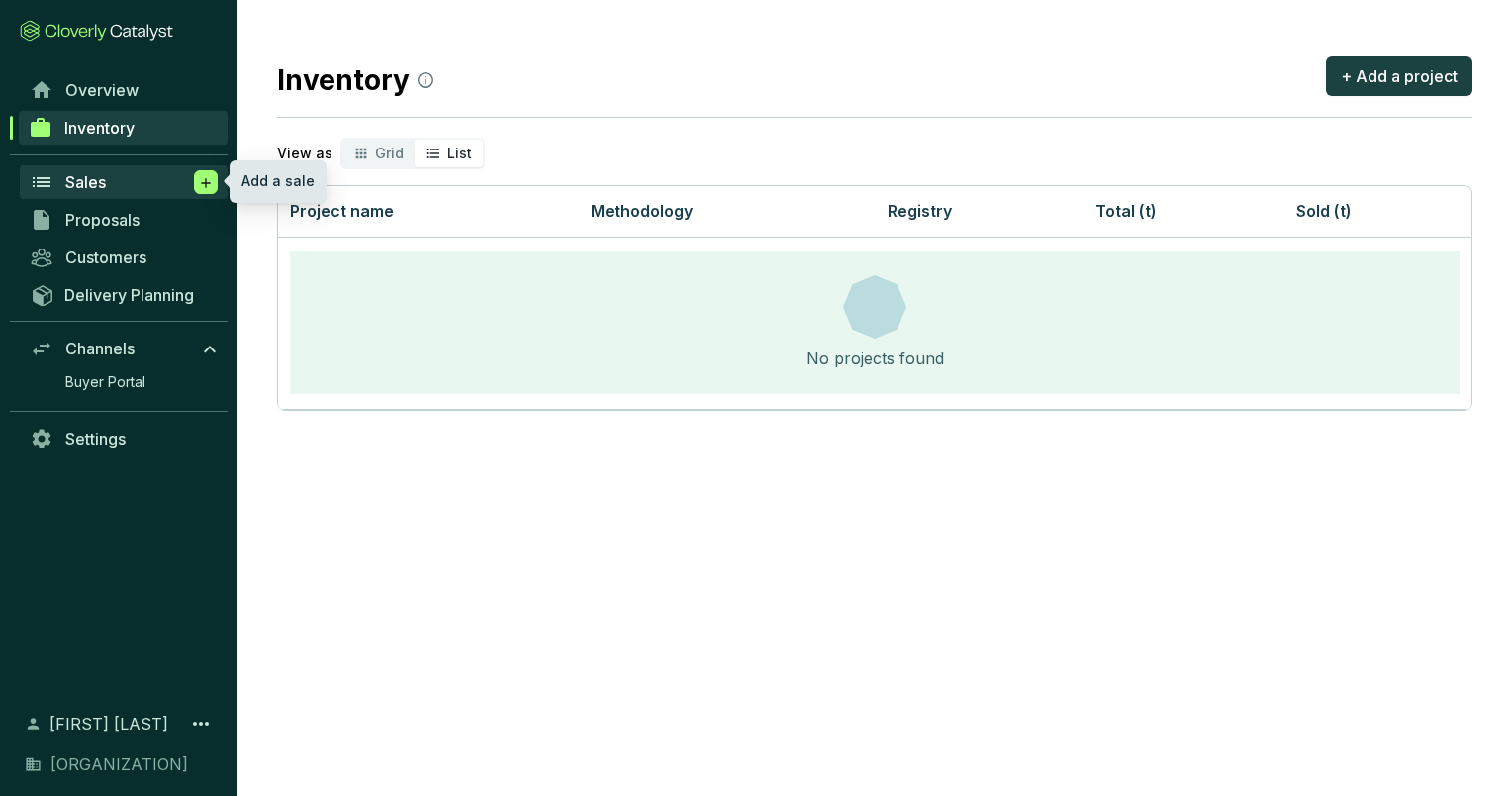 click 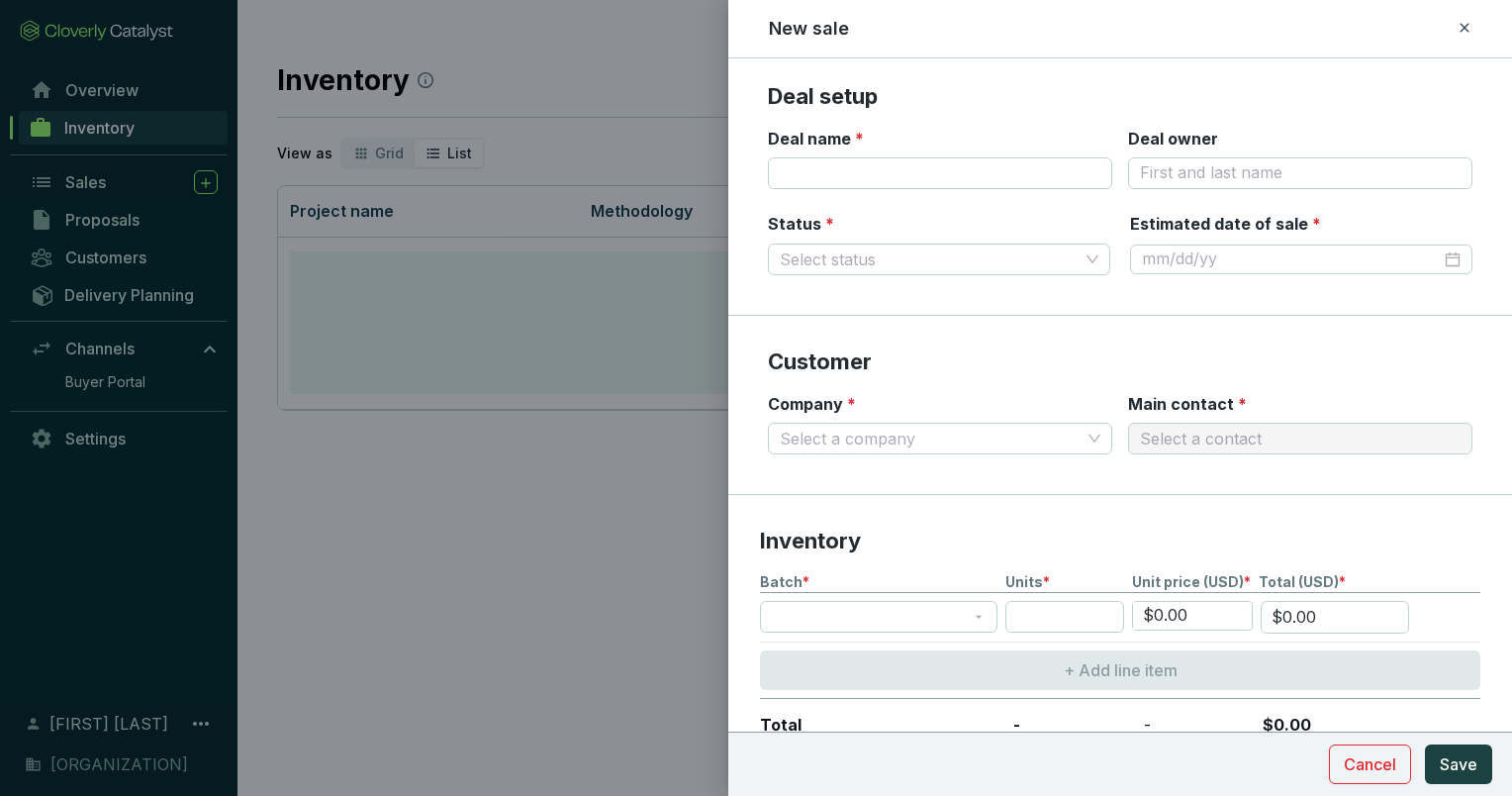 click at bounding box center (756, 398) 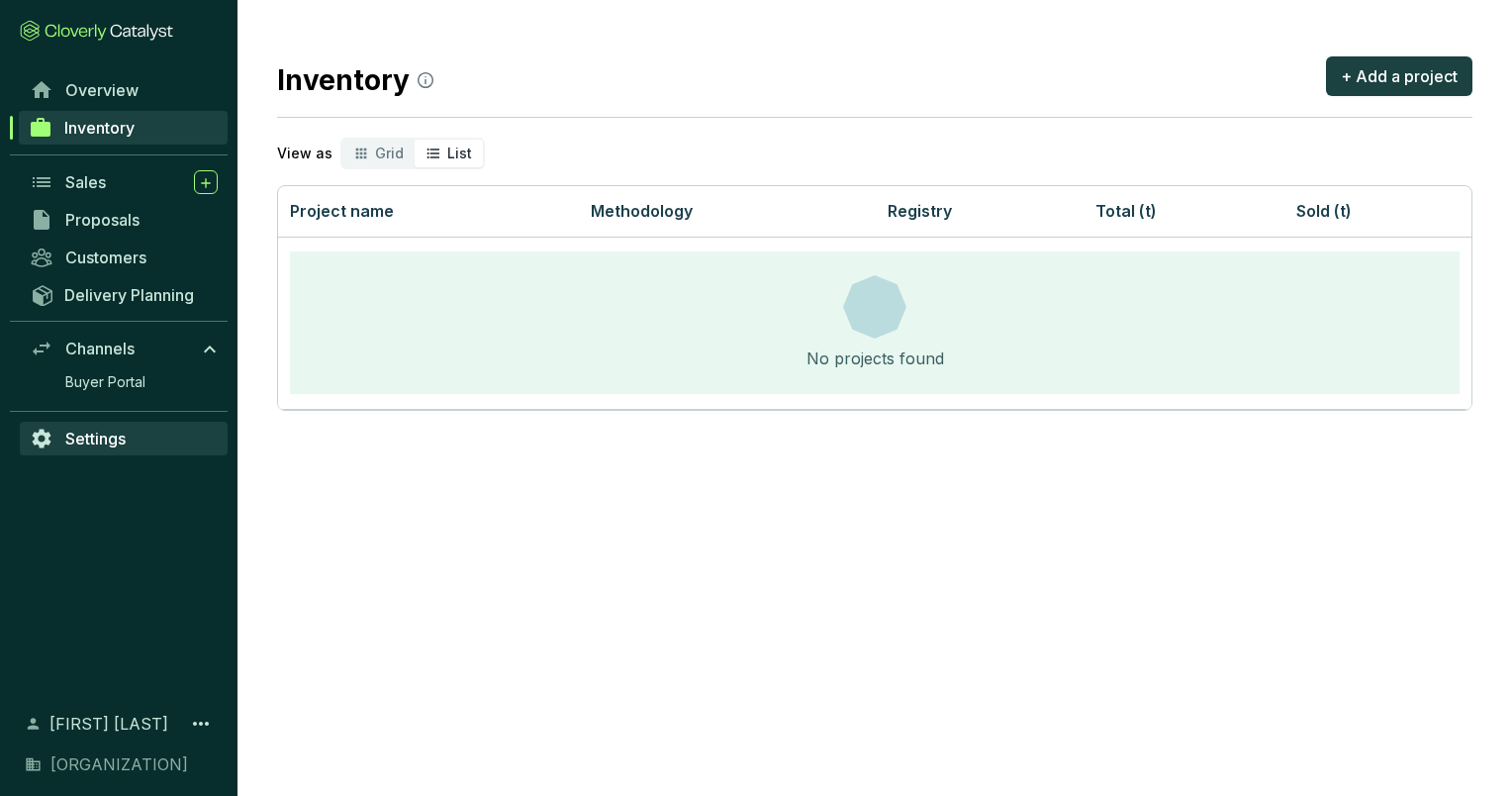 click on "Settings" at bounding box center (95, 439) 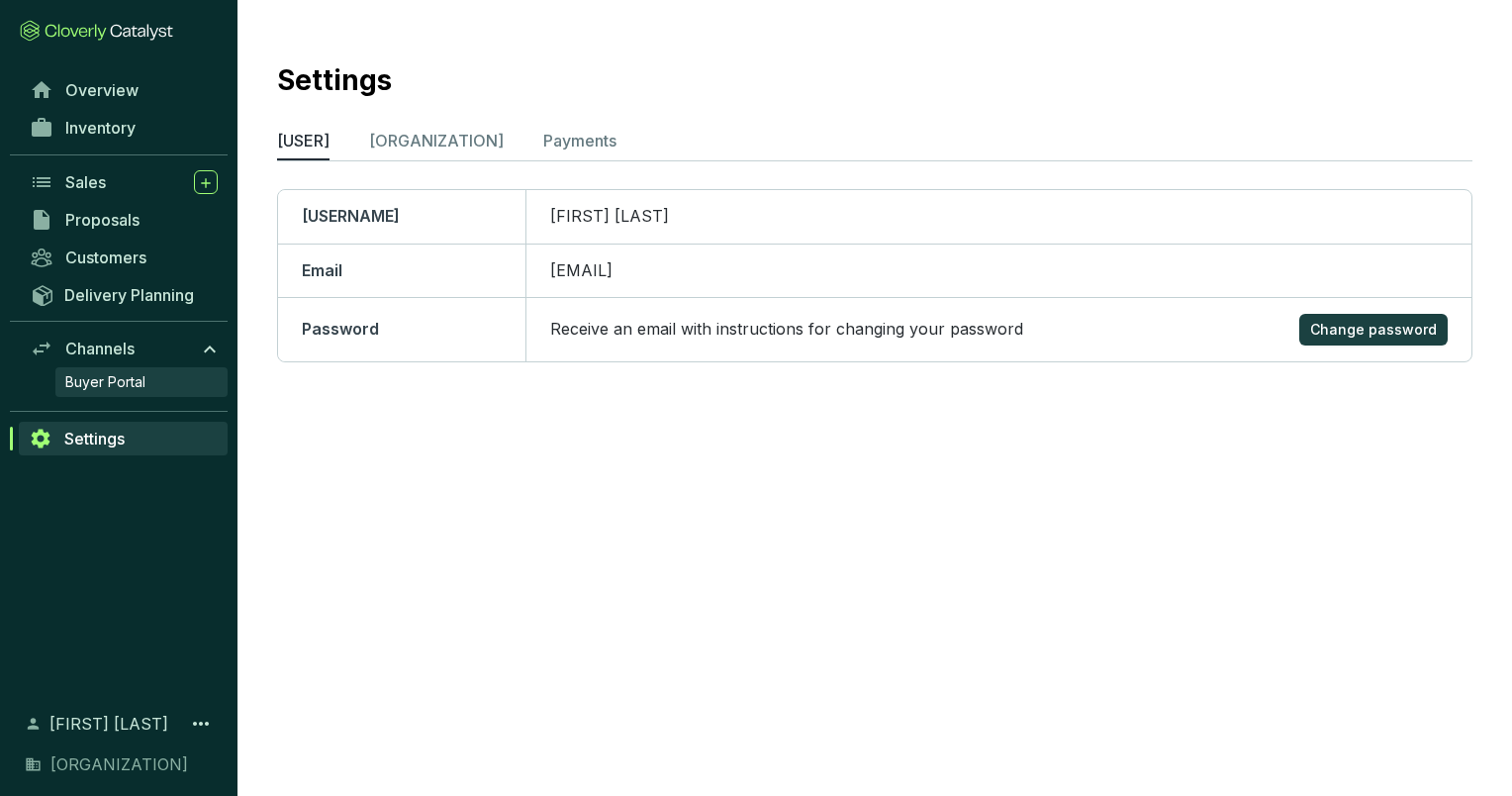 click on "Buyer Portal" at bounding box center (105, 382) 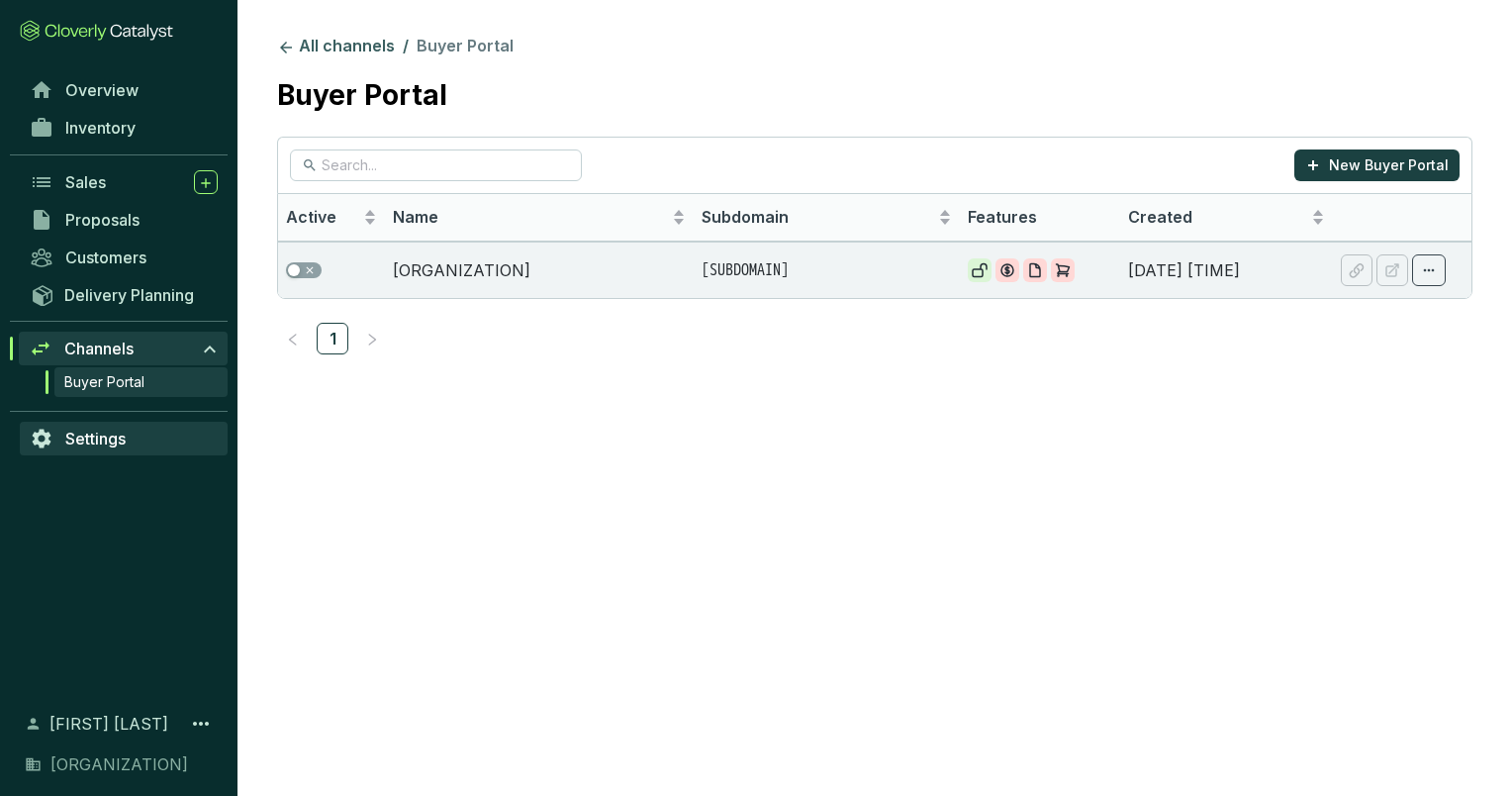 click 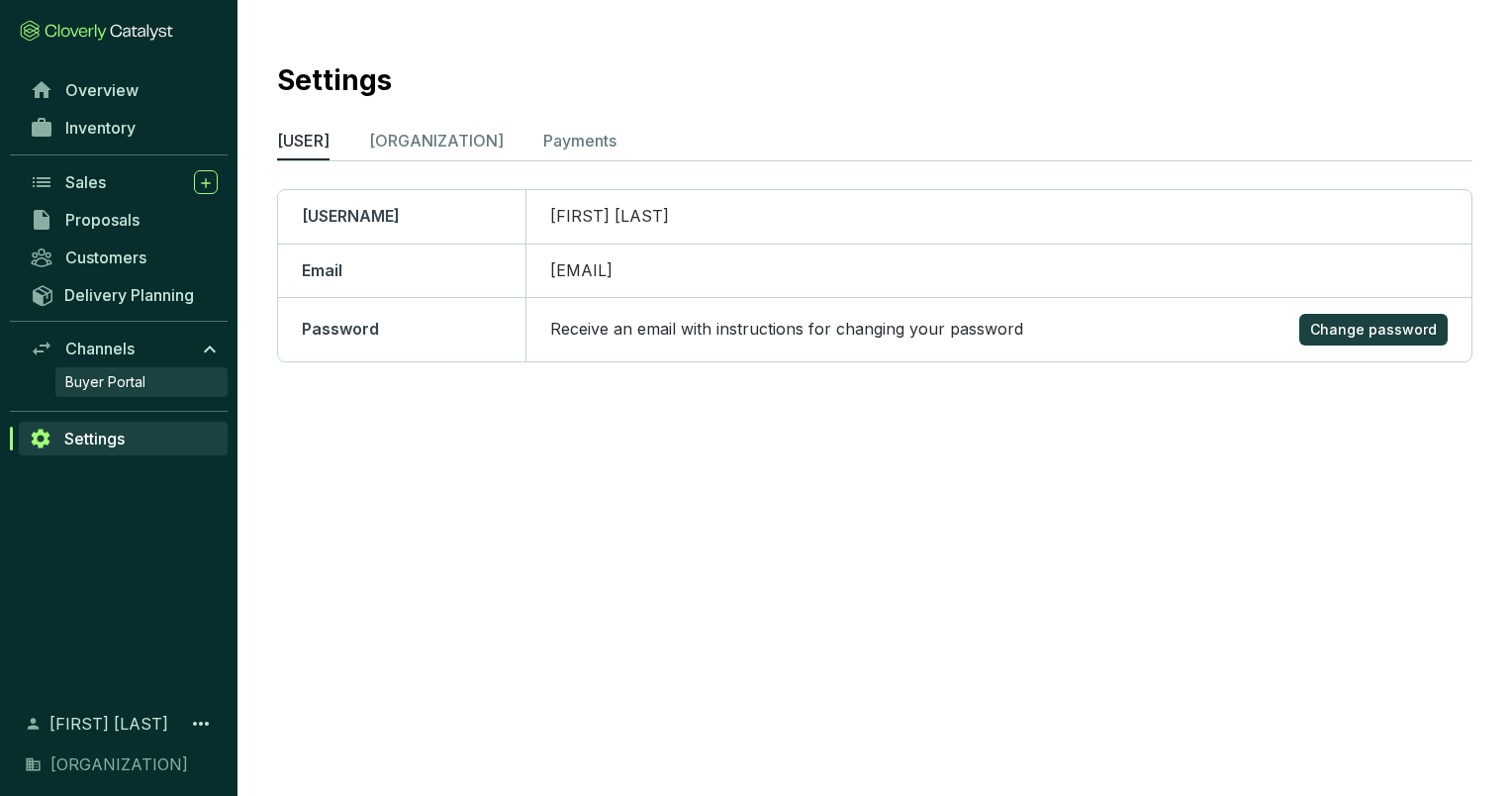 click on "Buyer Portal" at bounding box center (105, 382) 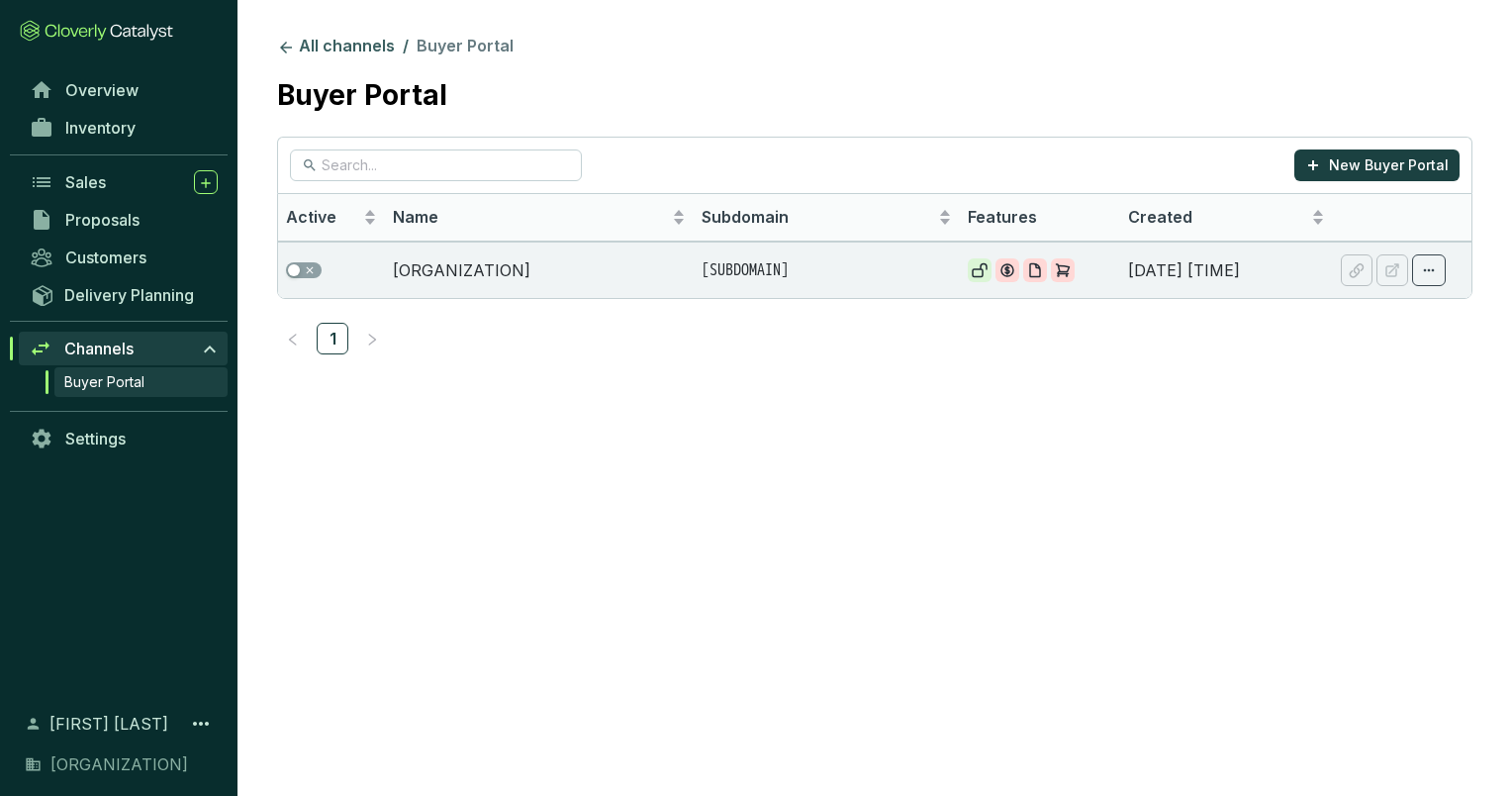 click on "Channels" at bounding box center (99, 348) 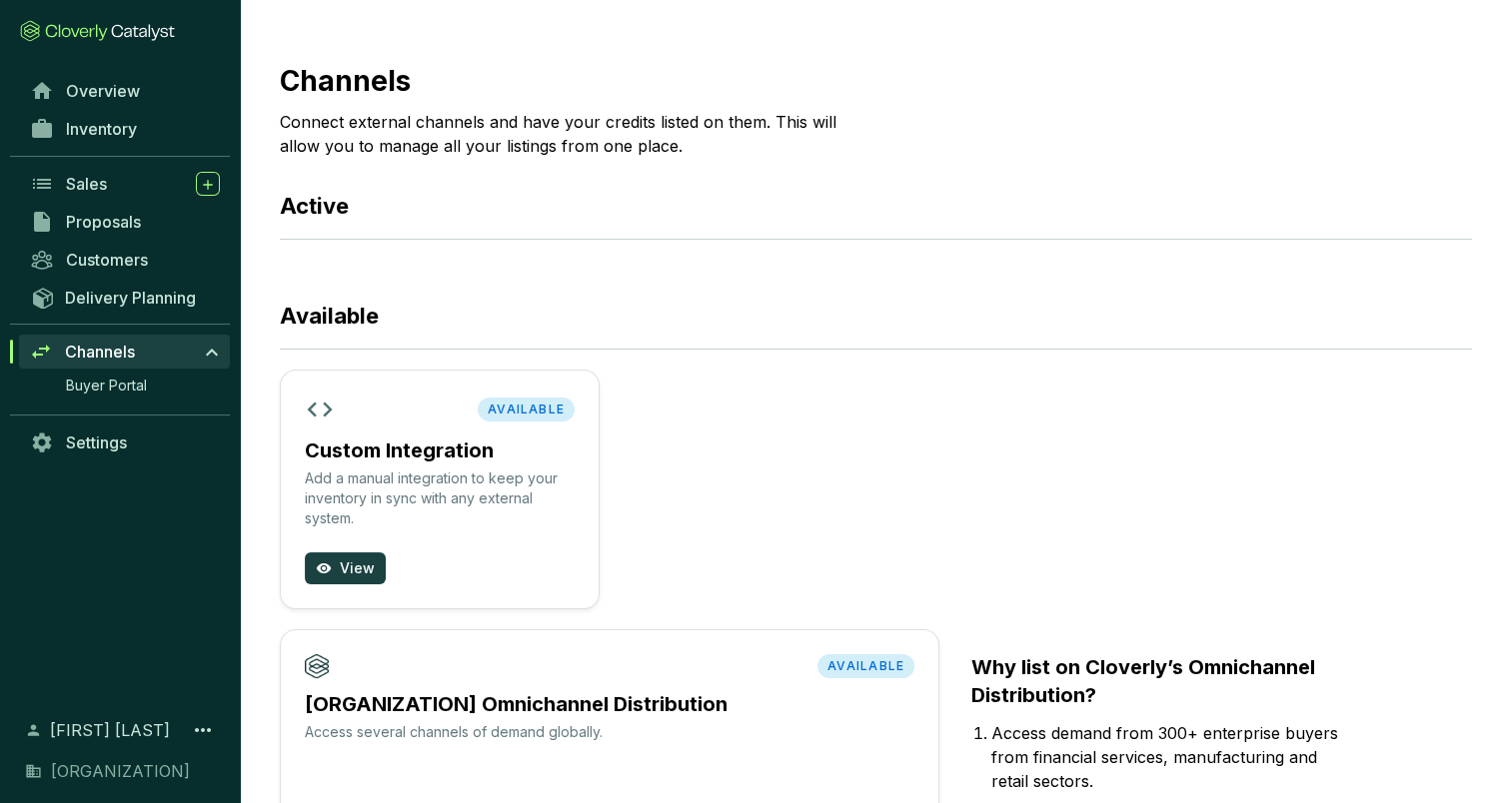 click 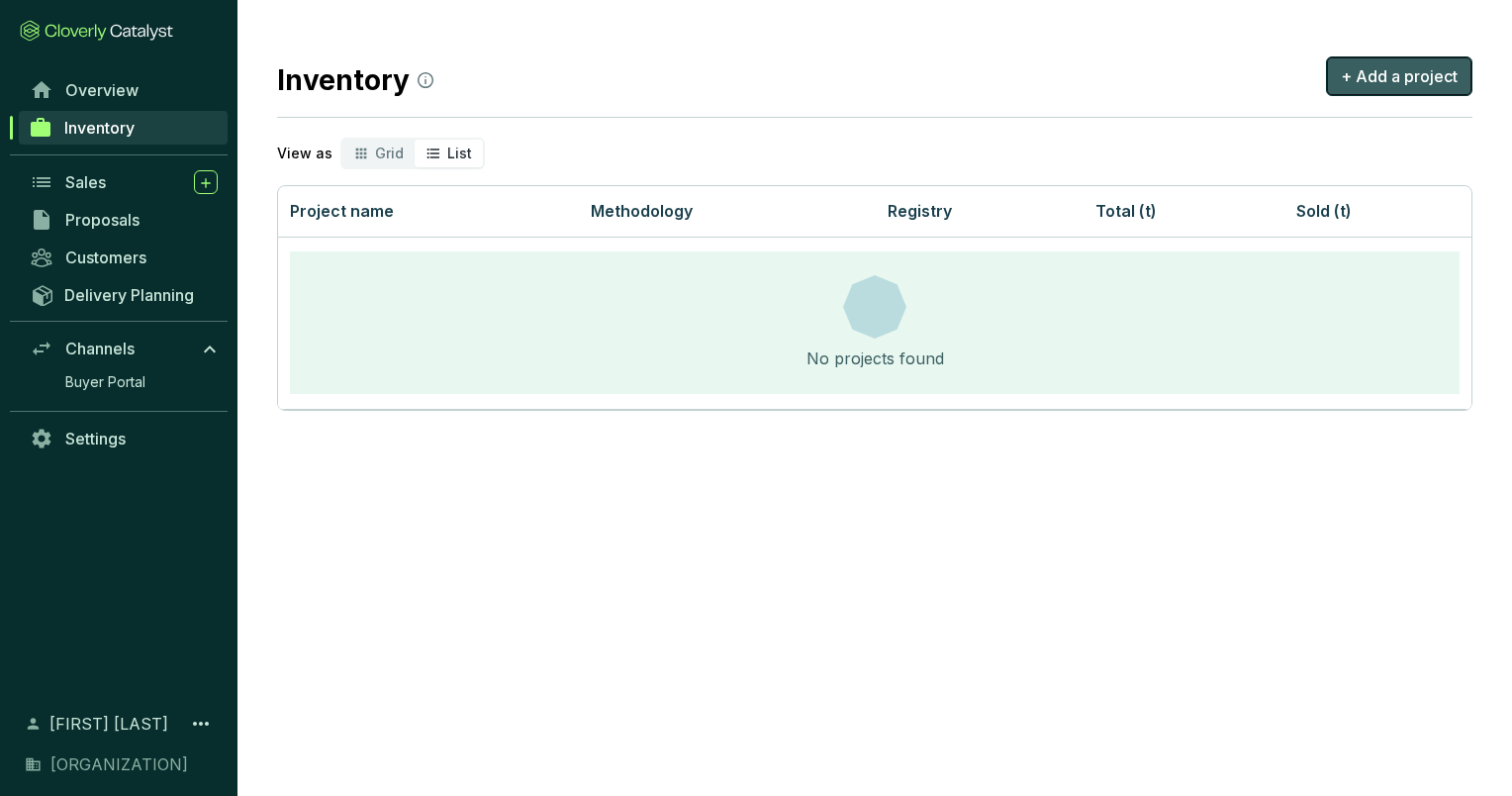 click on "+ Add a project" at bounding box center (1399, 76) 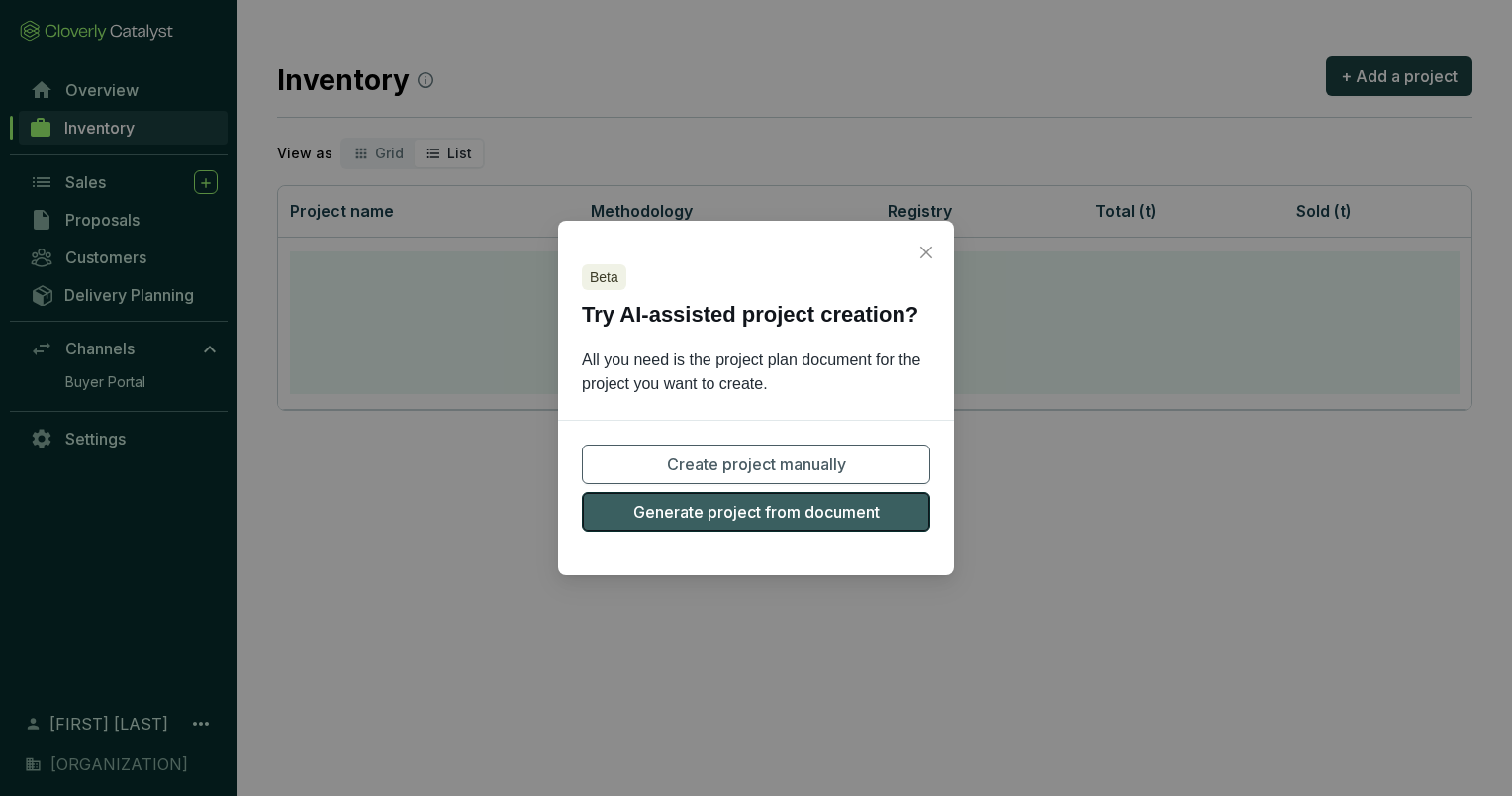 click on "Generate project from document" at bounding box center [756, 512] 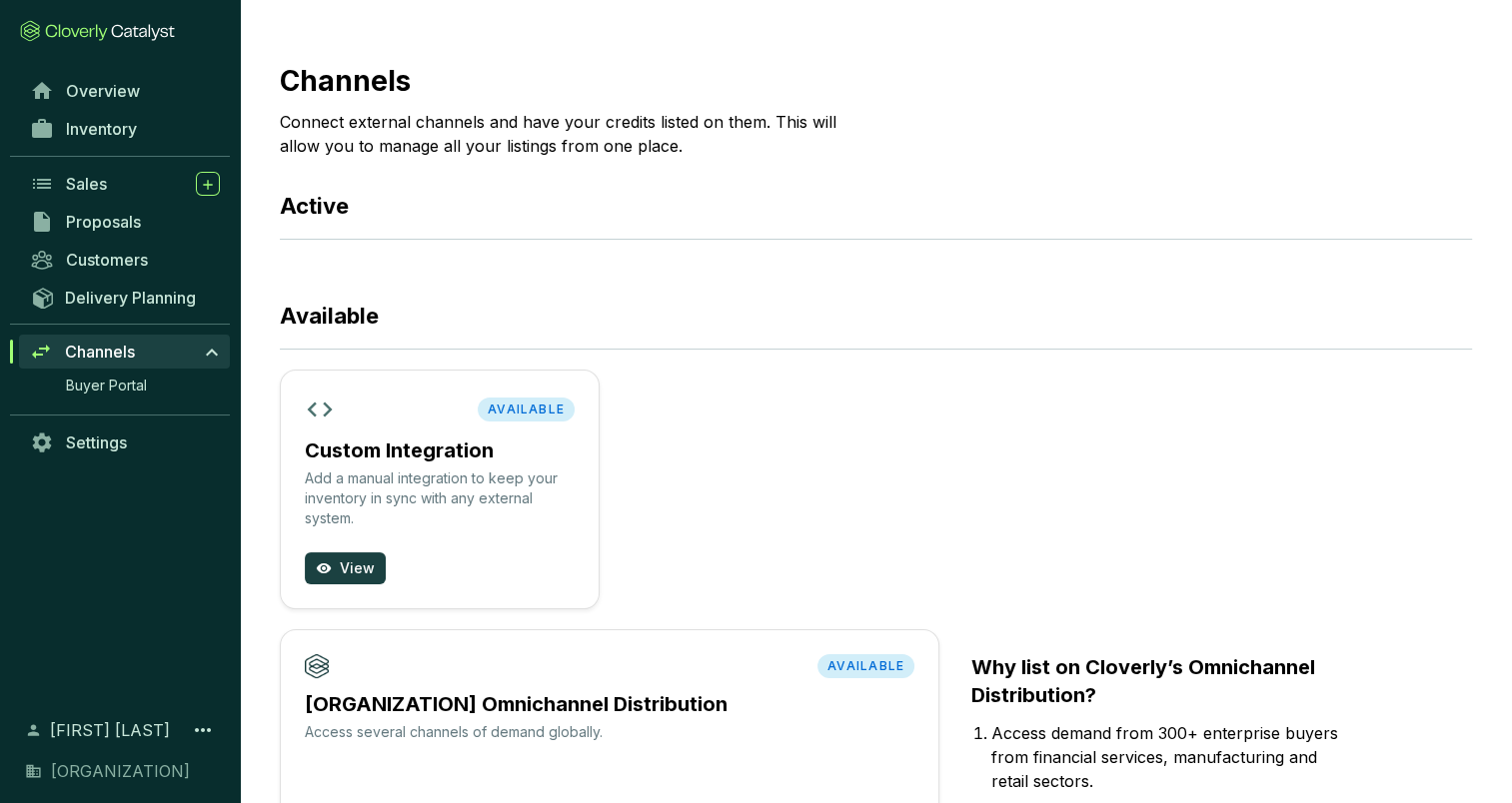 click on "AVAILABLE" at bounding box center (865, 666) 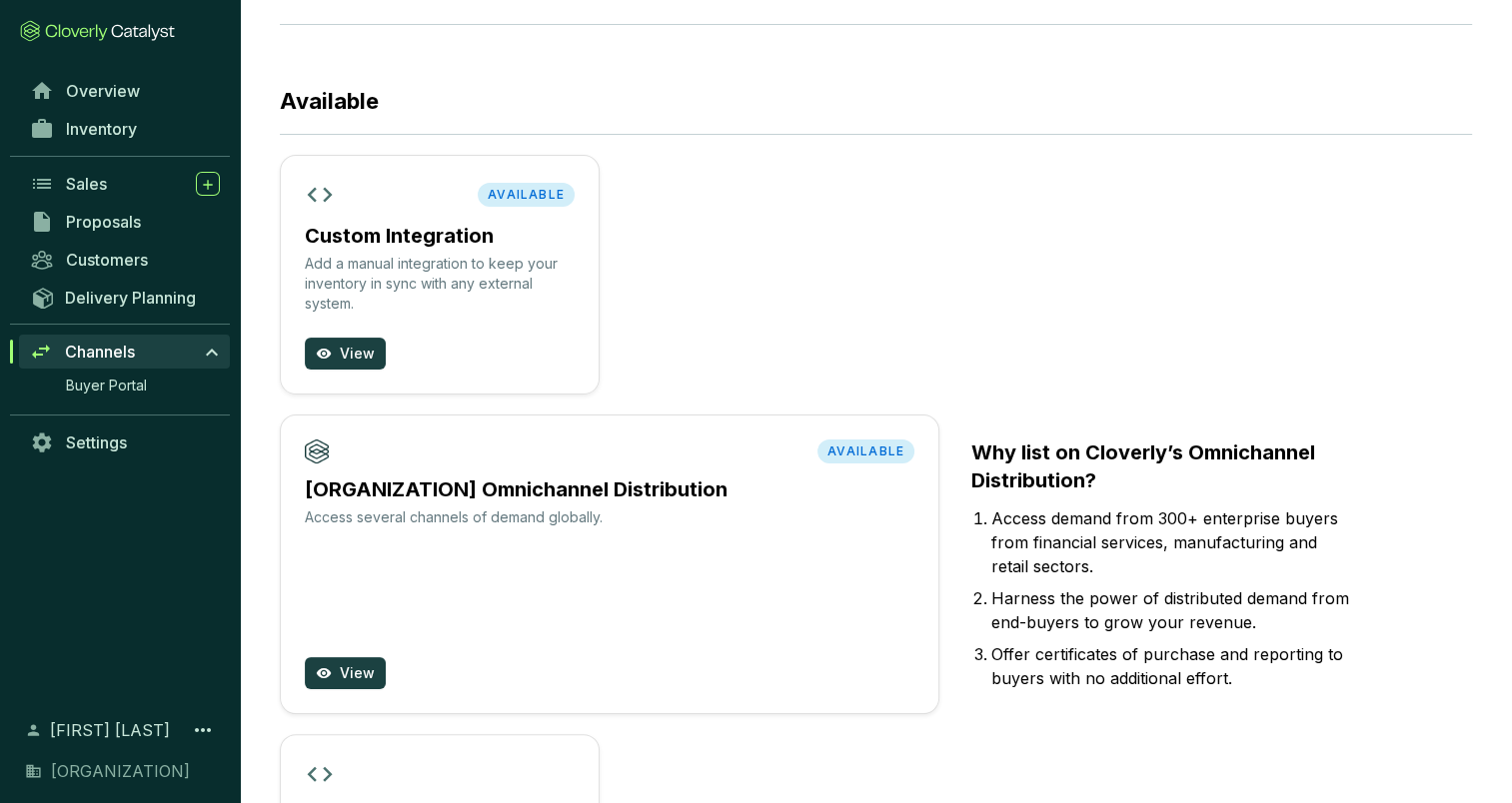 scroll, scrollTop: 436, scrollLeft: 0, axis: vertical 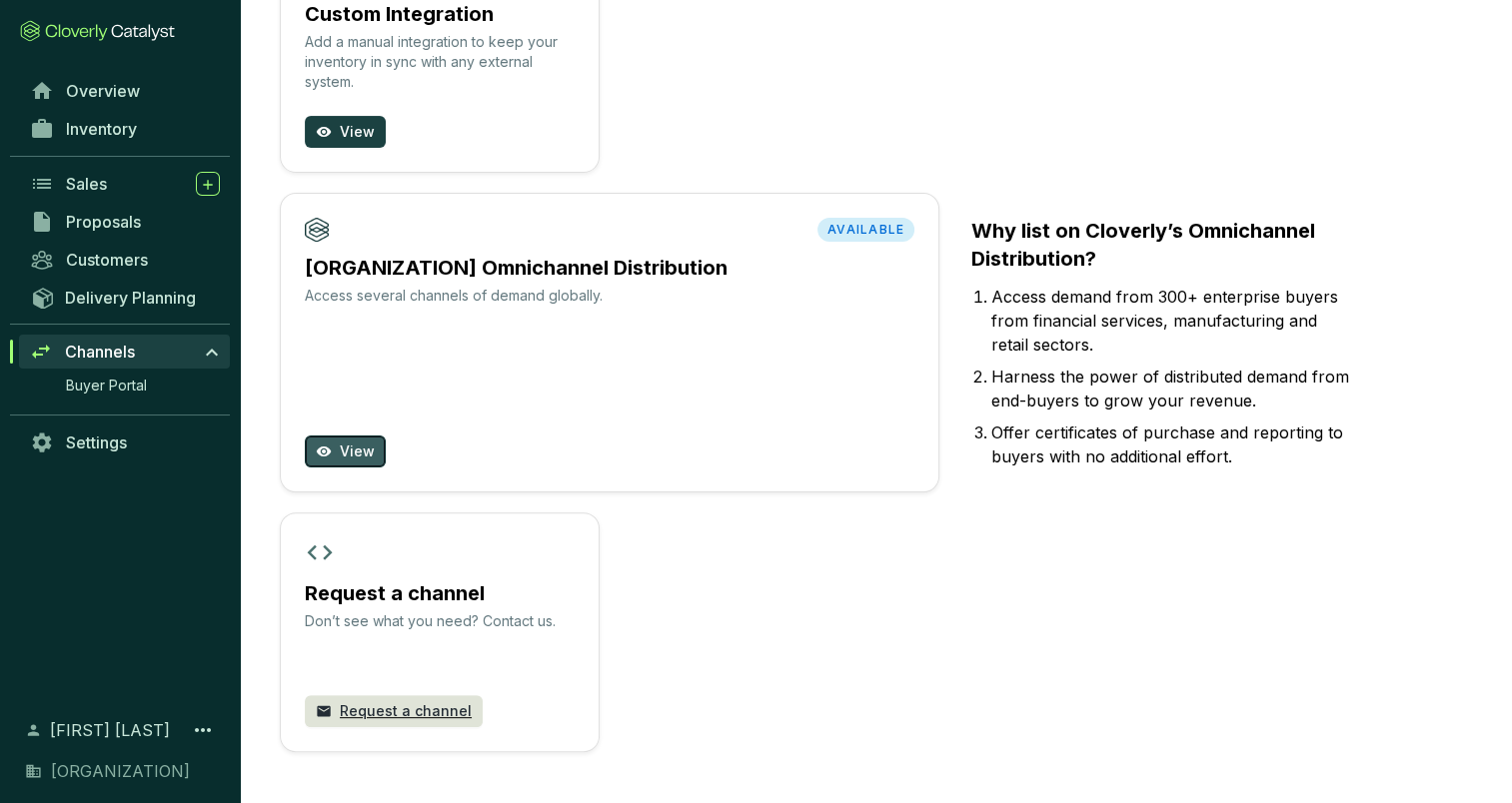 click on "View" at bounding box center (357, 451) 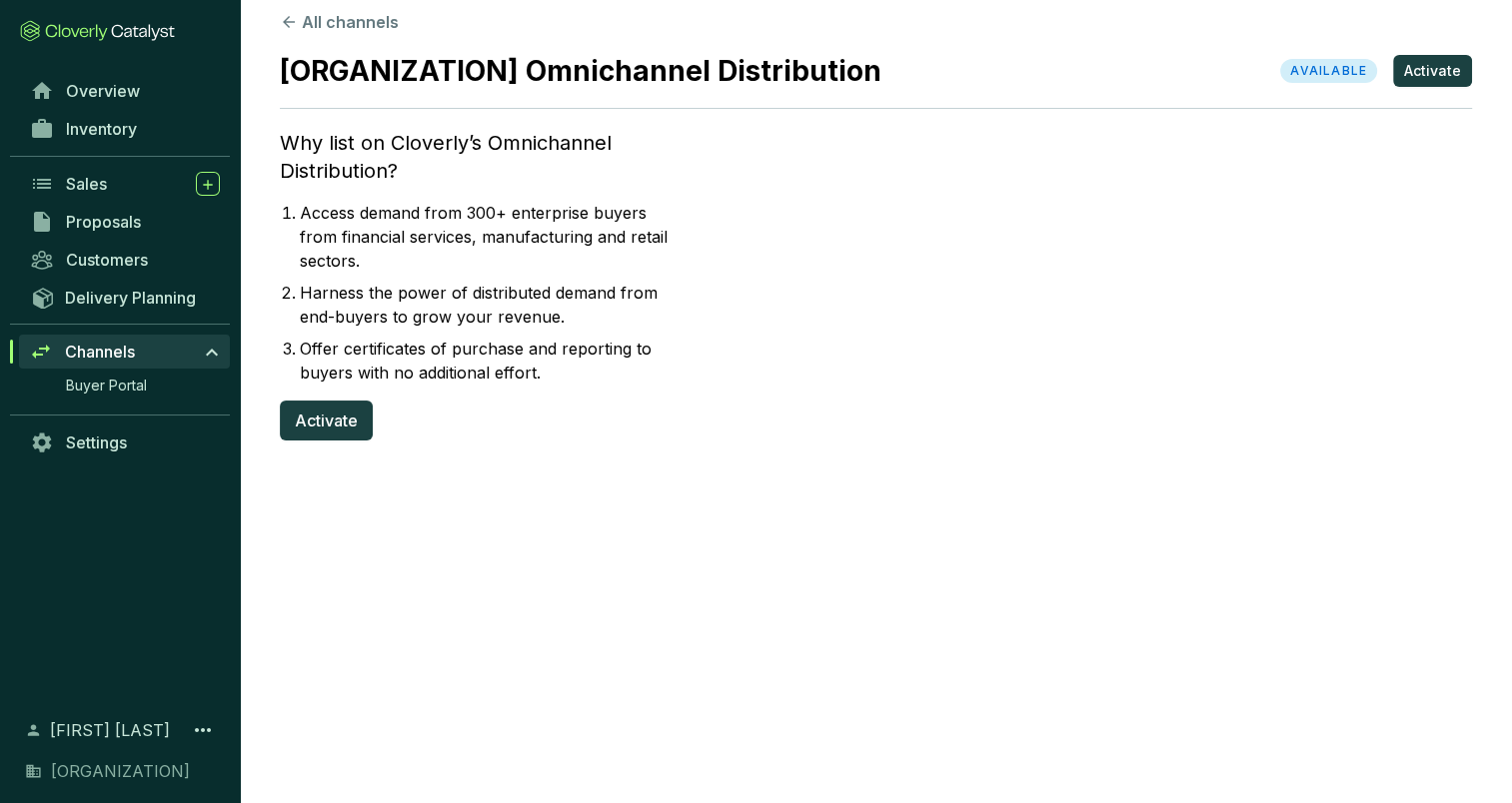 scroll, scrollTop: 0, scrollLeft: 0, axis: both 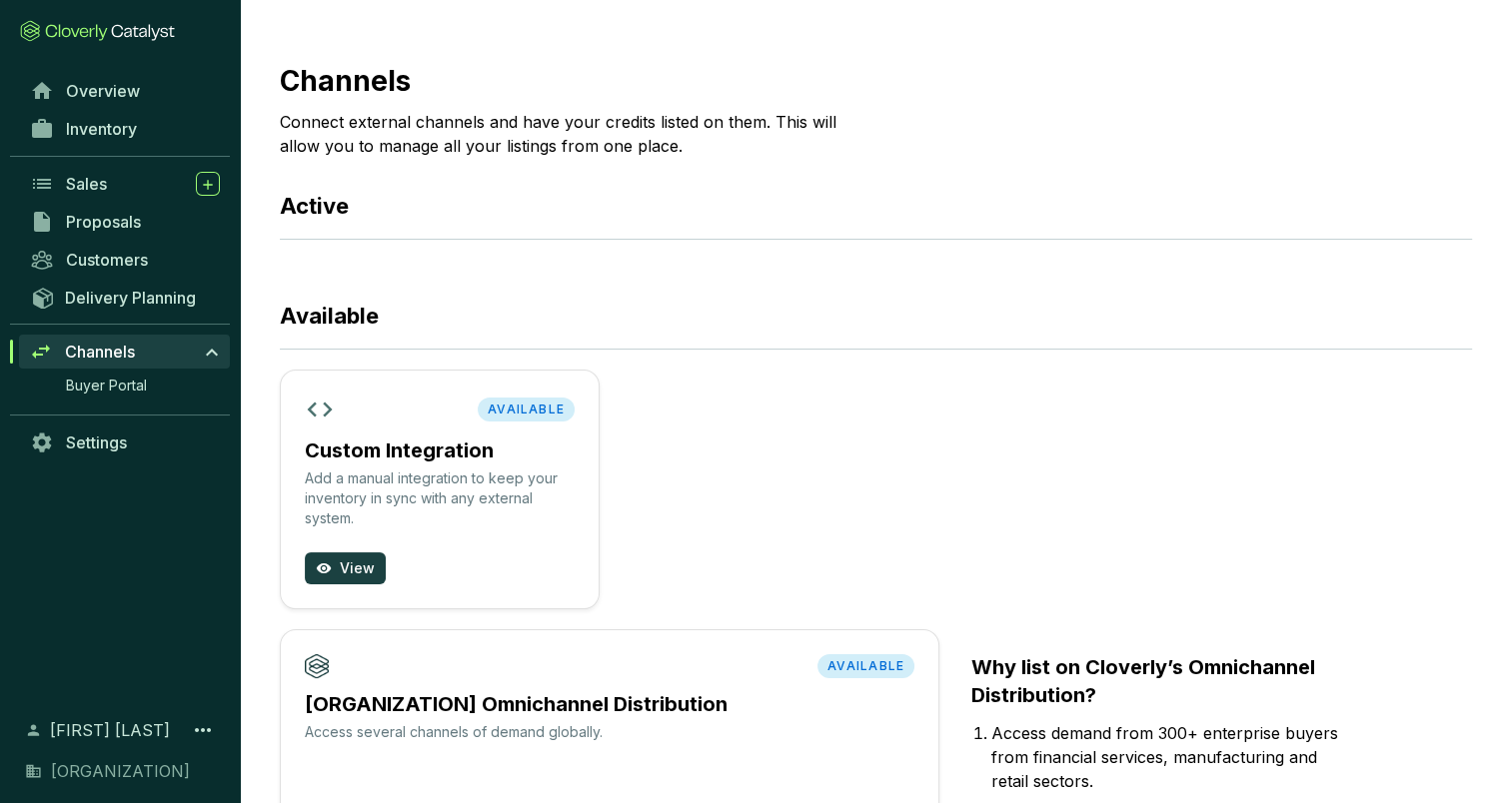 click on "AVAILABLE Custom Integration Add a manual integration to keep your inventory in sync with any external system. View AVAILABLE [ORGANIZATION] Omnichannel Distribution Access several channels of demand globally. View Why list on [ORGANIZATION]’s Omnichannel Distribution? Access demand from 300+ enterprise buyers from financial services, manufacturing and retail sectors. Harness the power of distributed demand from end-buyers to grow your revenue. Offer certificates of purchase and reporting to buyers with no additional effort. Request a channel Don’t see what you need? Contact us. Request a channel" at bounding box center (875, 779) 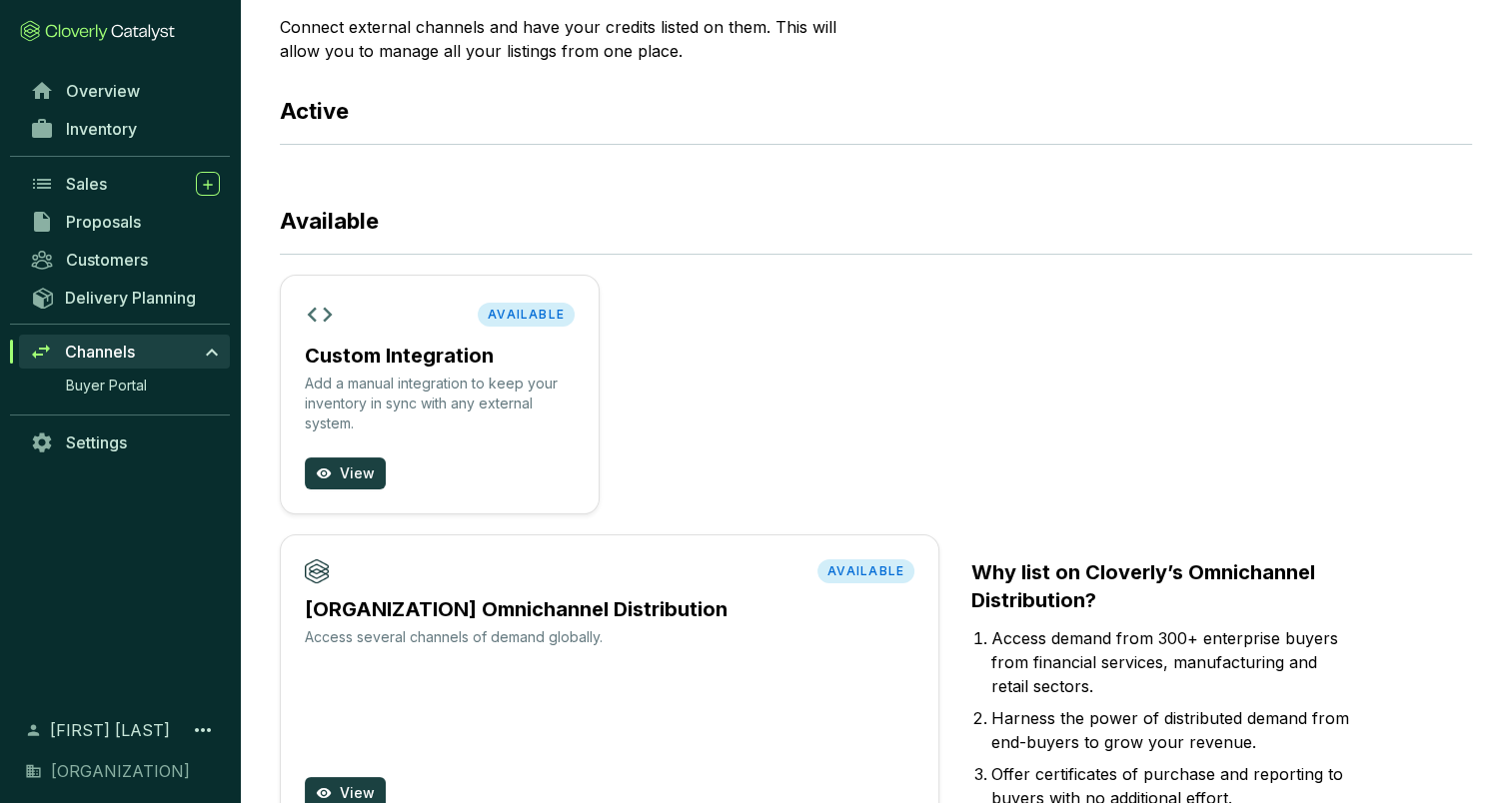 scroll, scrollTop: 0, scrollLeft: 0, axis: both 